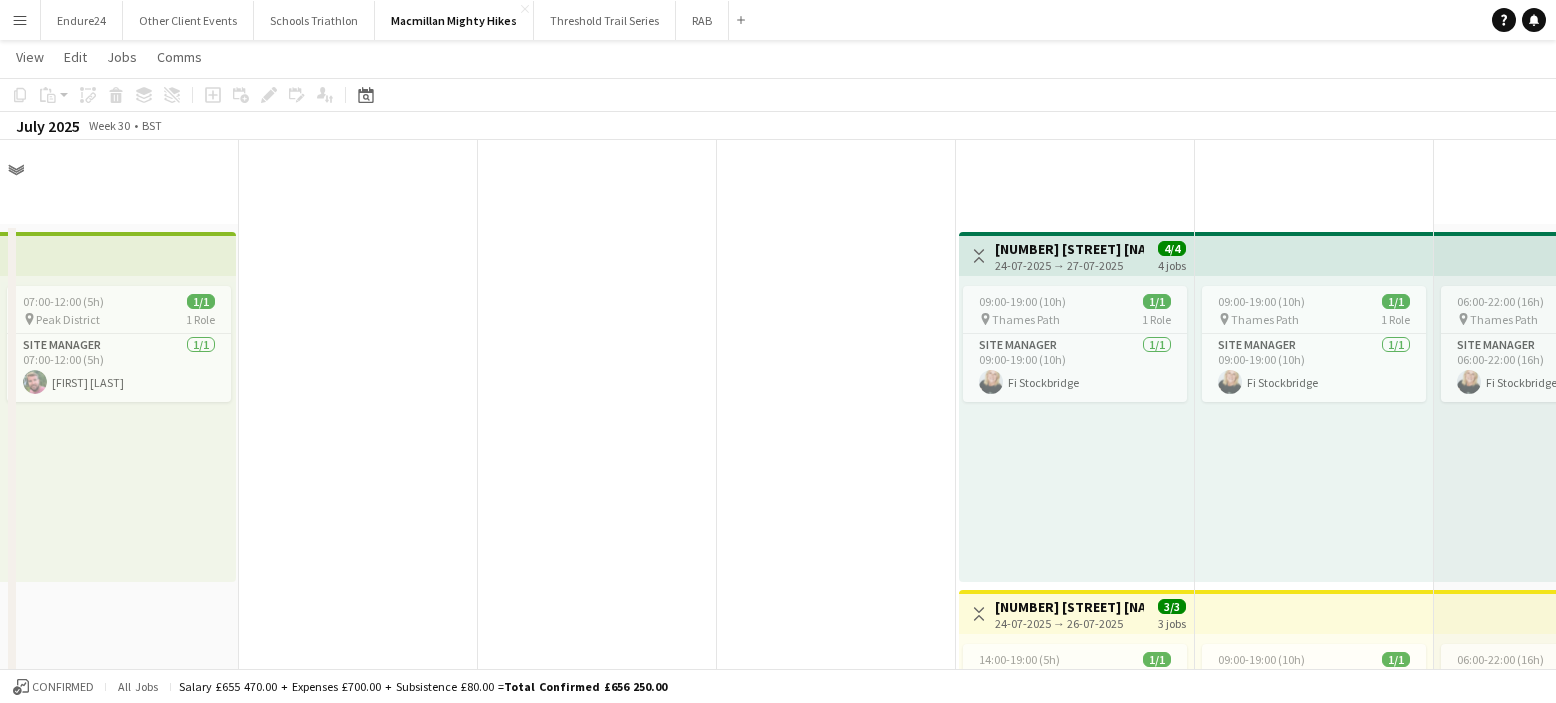 scroll, scrollTop: 1023, scrollLeft: 0, axis: vertical 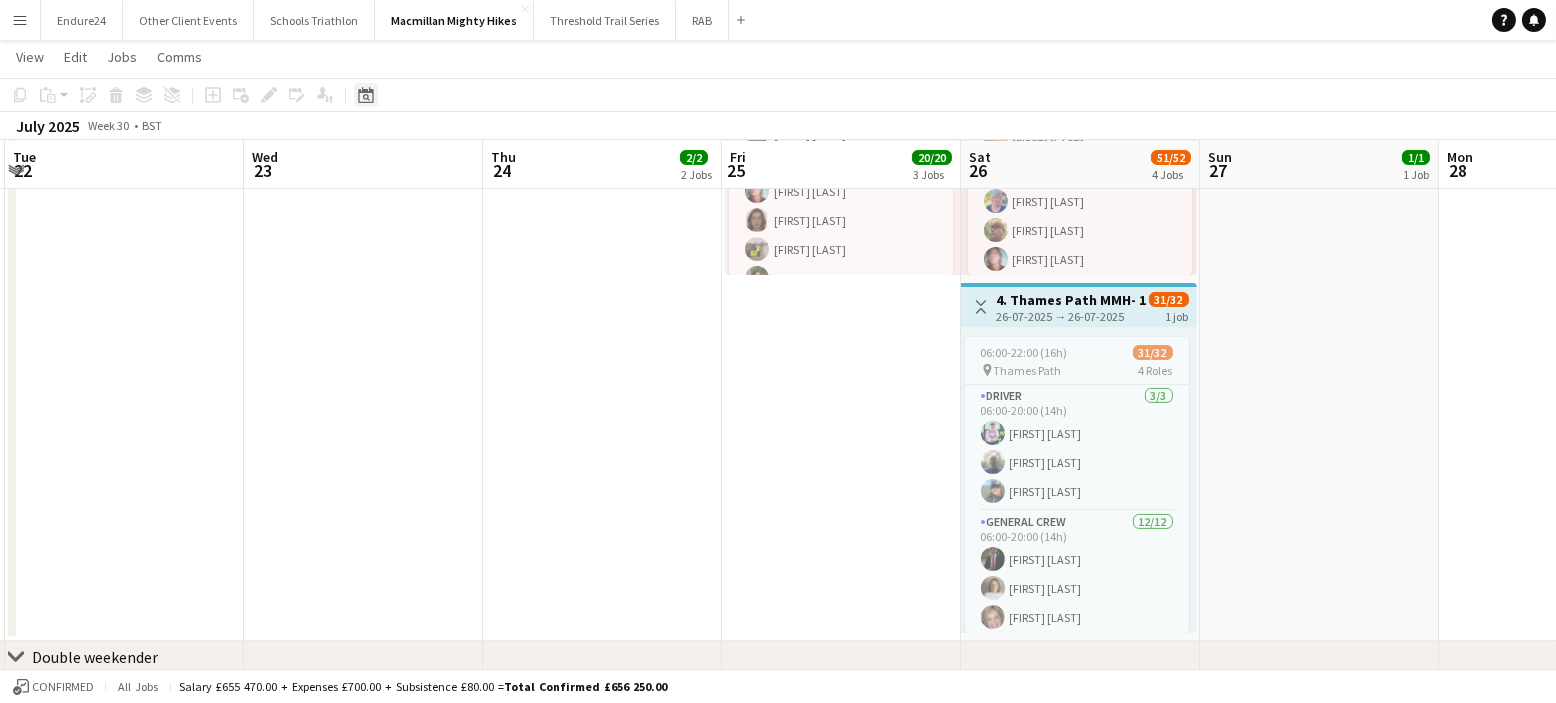 click on "Date picker" at bounding box center (366, 95) 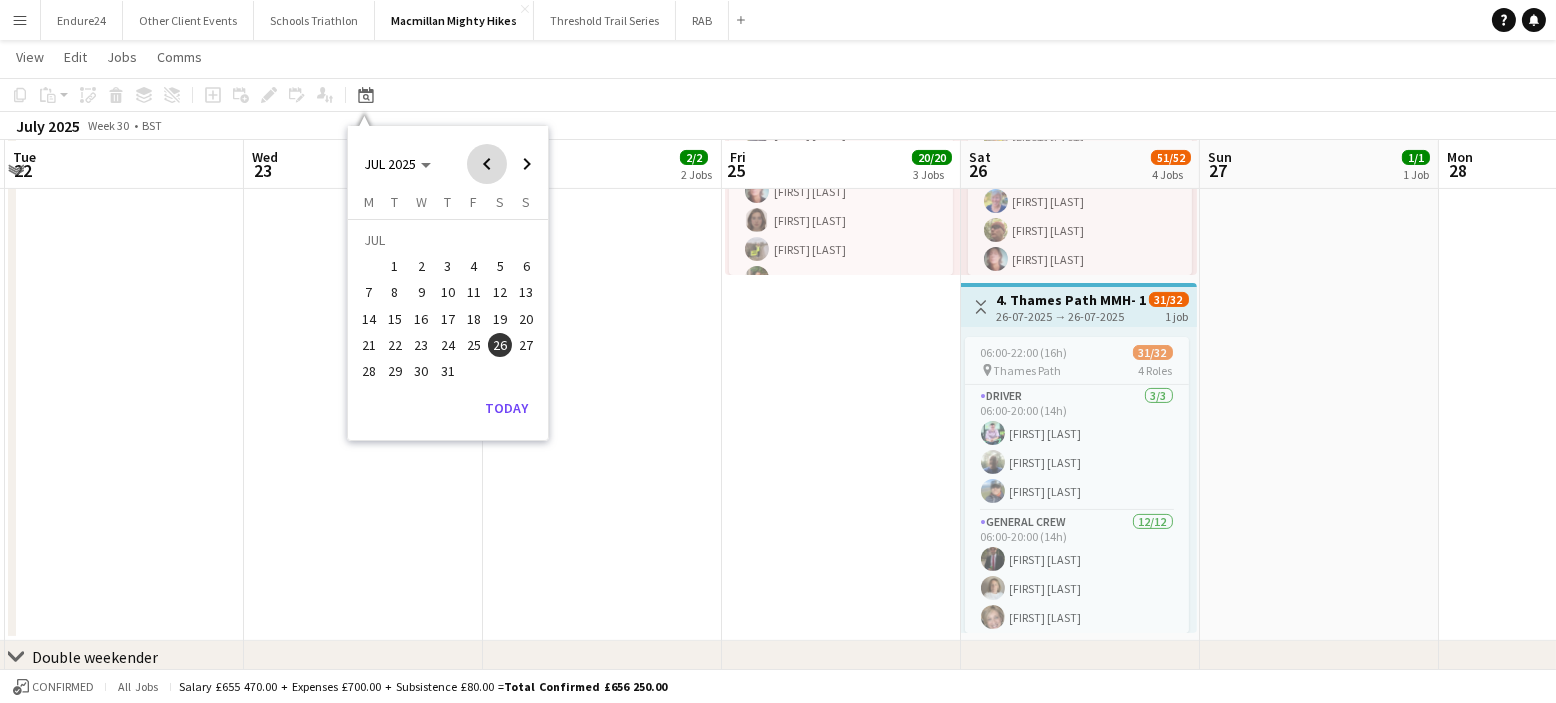 click at bounding box center [487, 164] 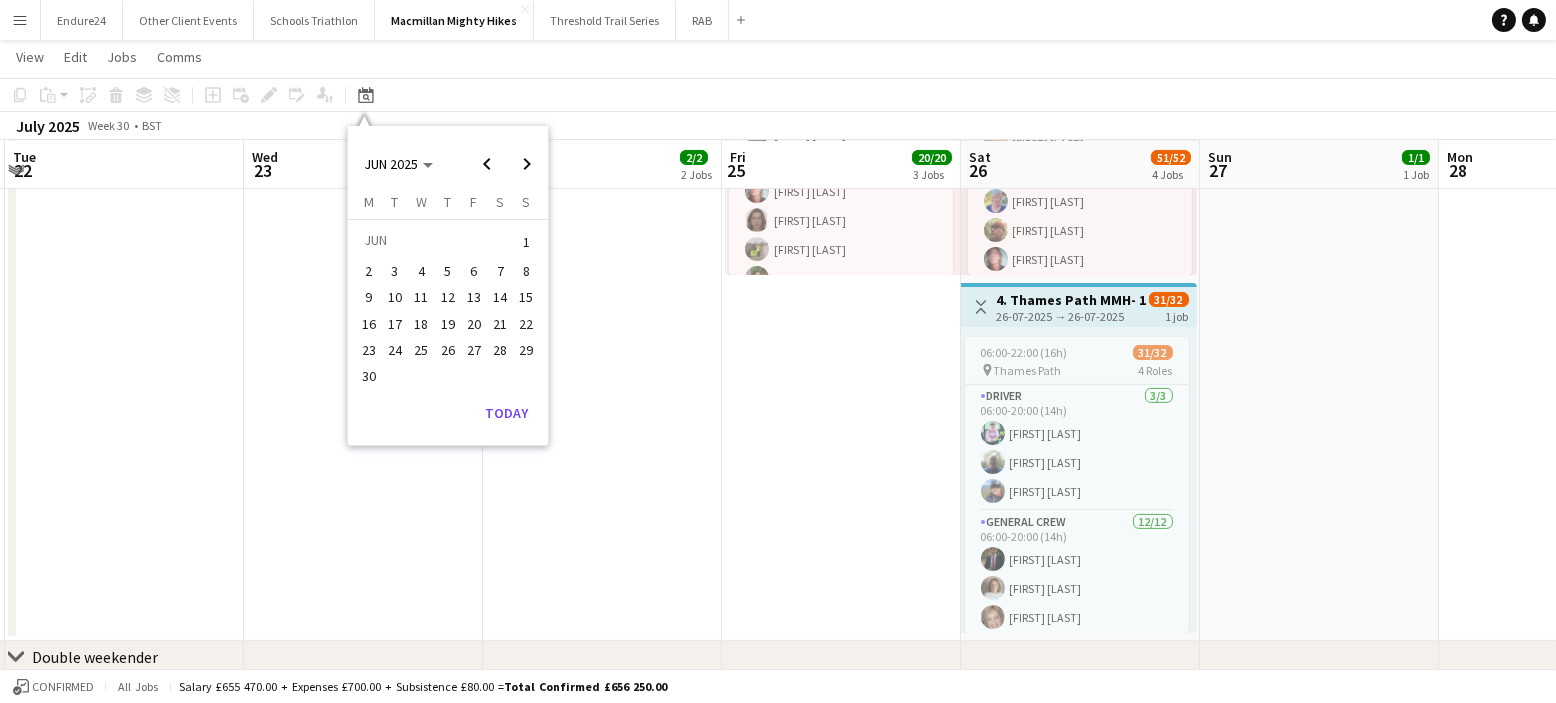 click on "10" at bounding box center [395, 298] 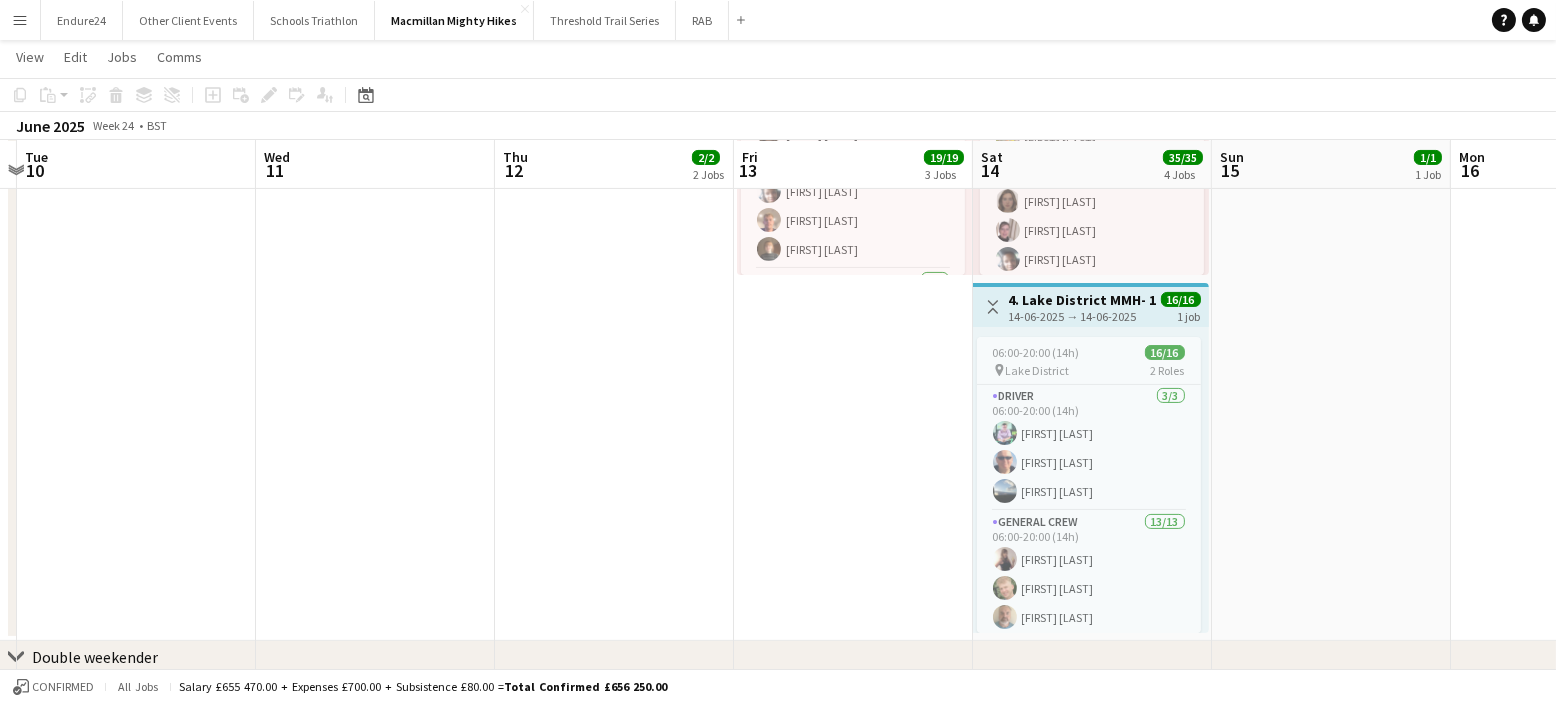 scroll, scrollTop: 0, scrollLeft: 658, axis: horizontal 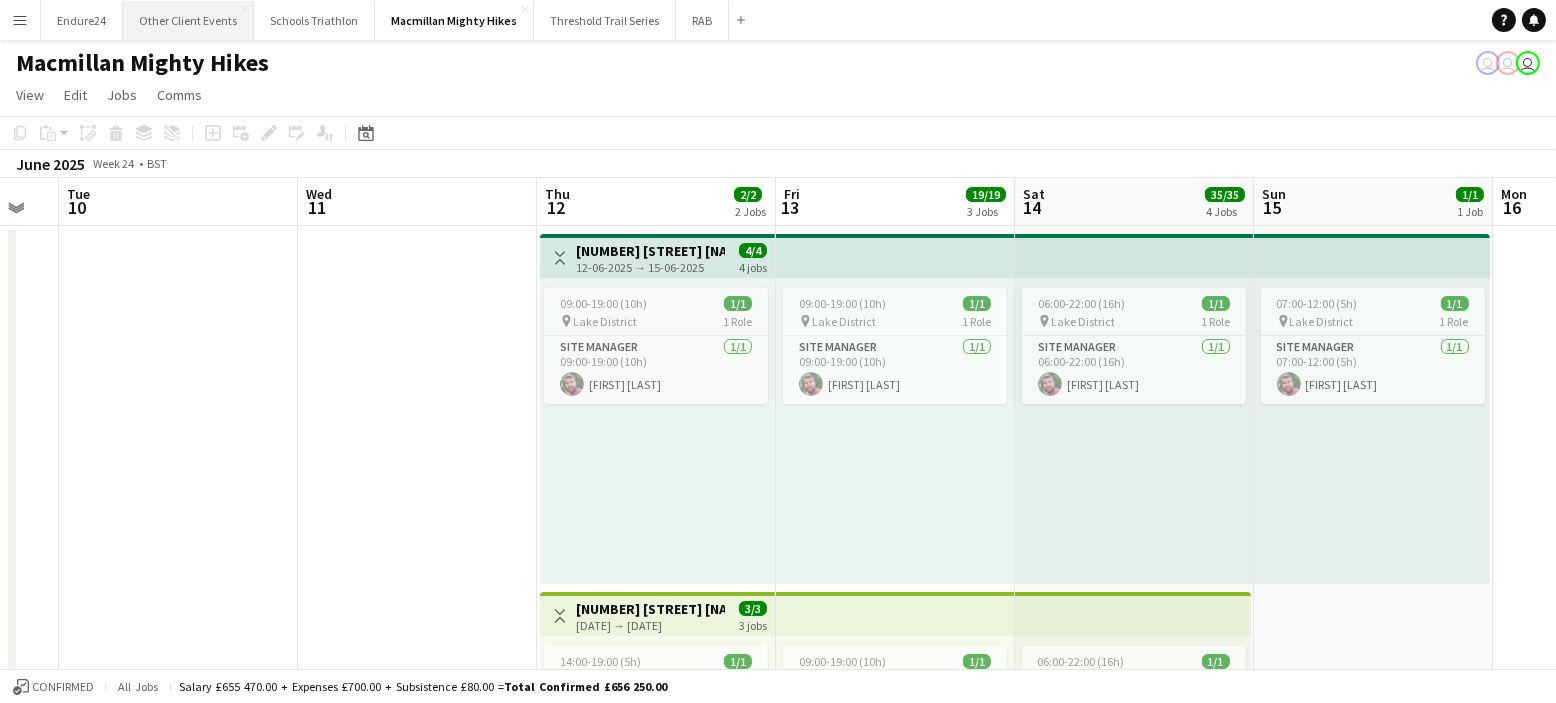 click on "Other Client Events
Close" at bounding box center [188, 20] 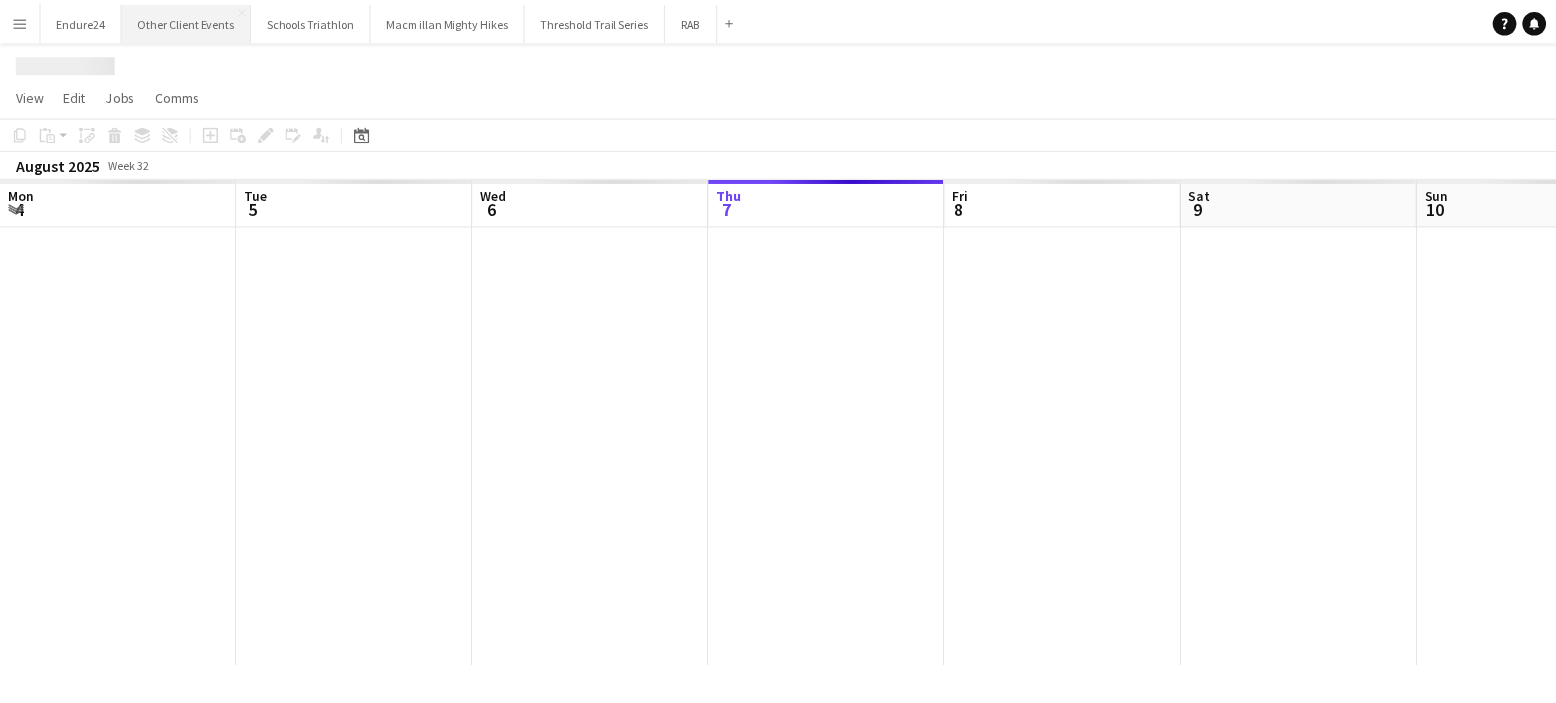 scroll, scrollTop: 0, scrollLeft: 477, axis: horizontal 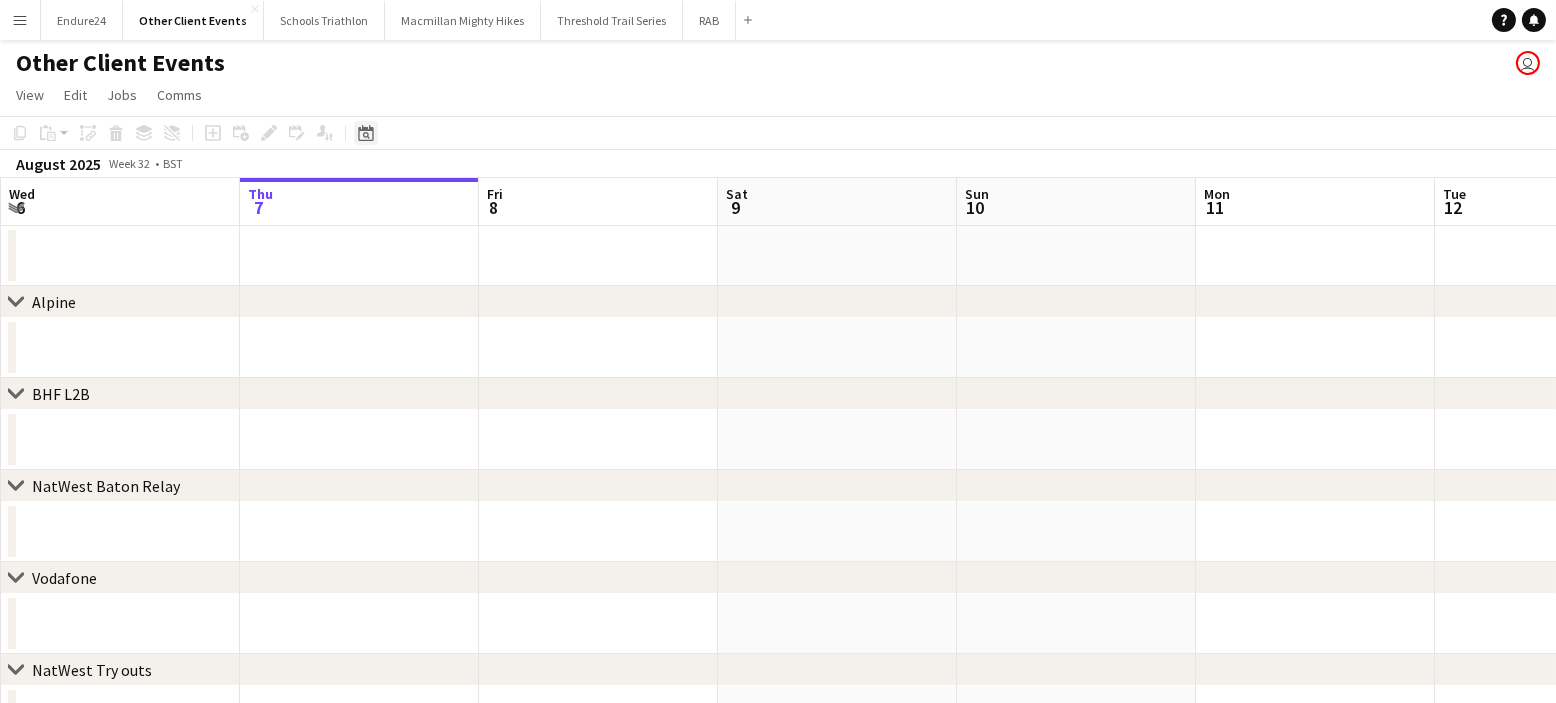 click 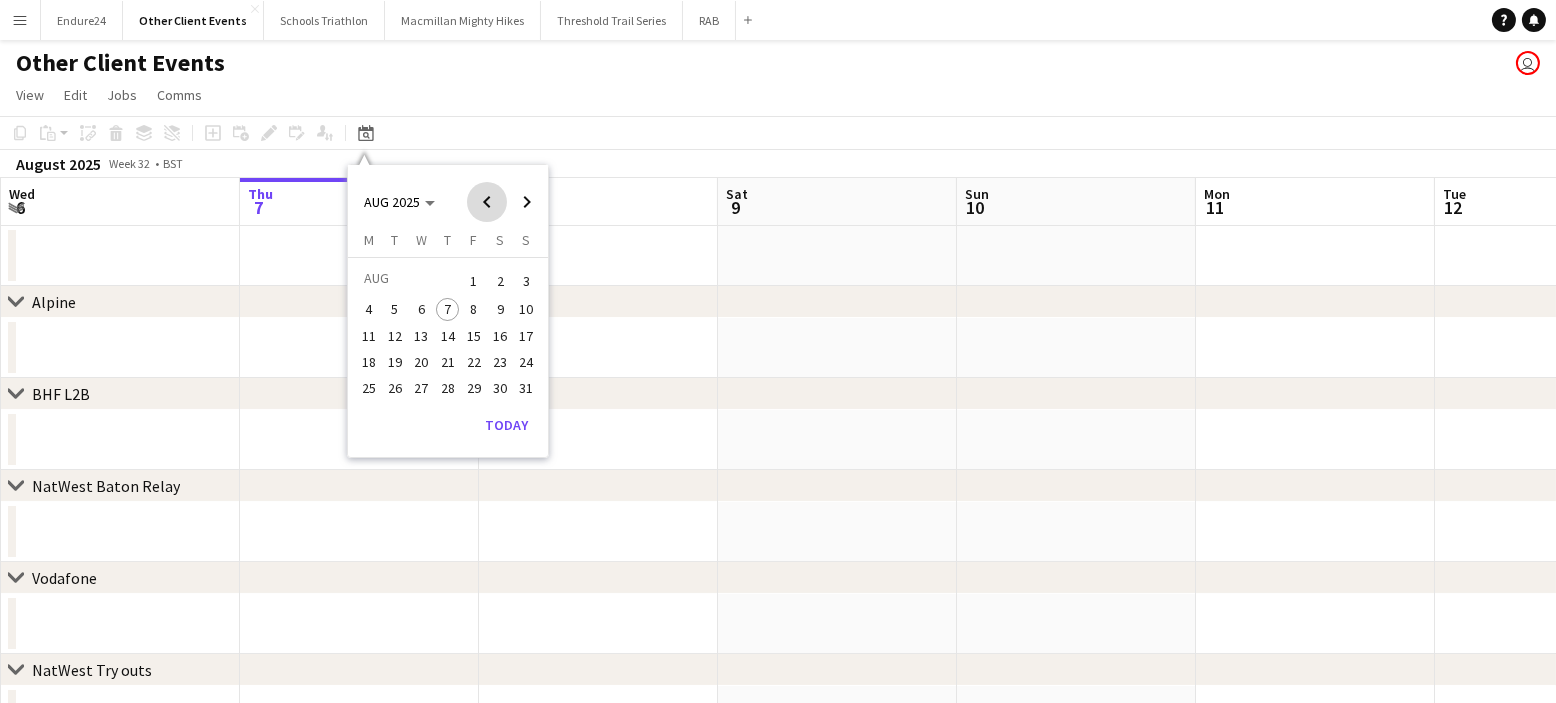 click at bounding box center (487, 202) 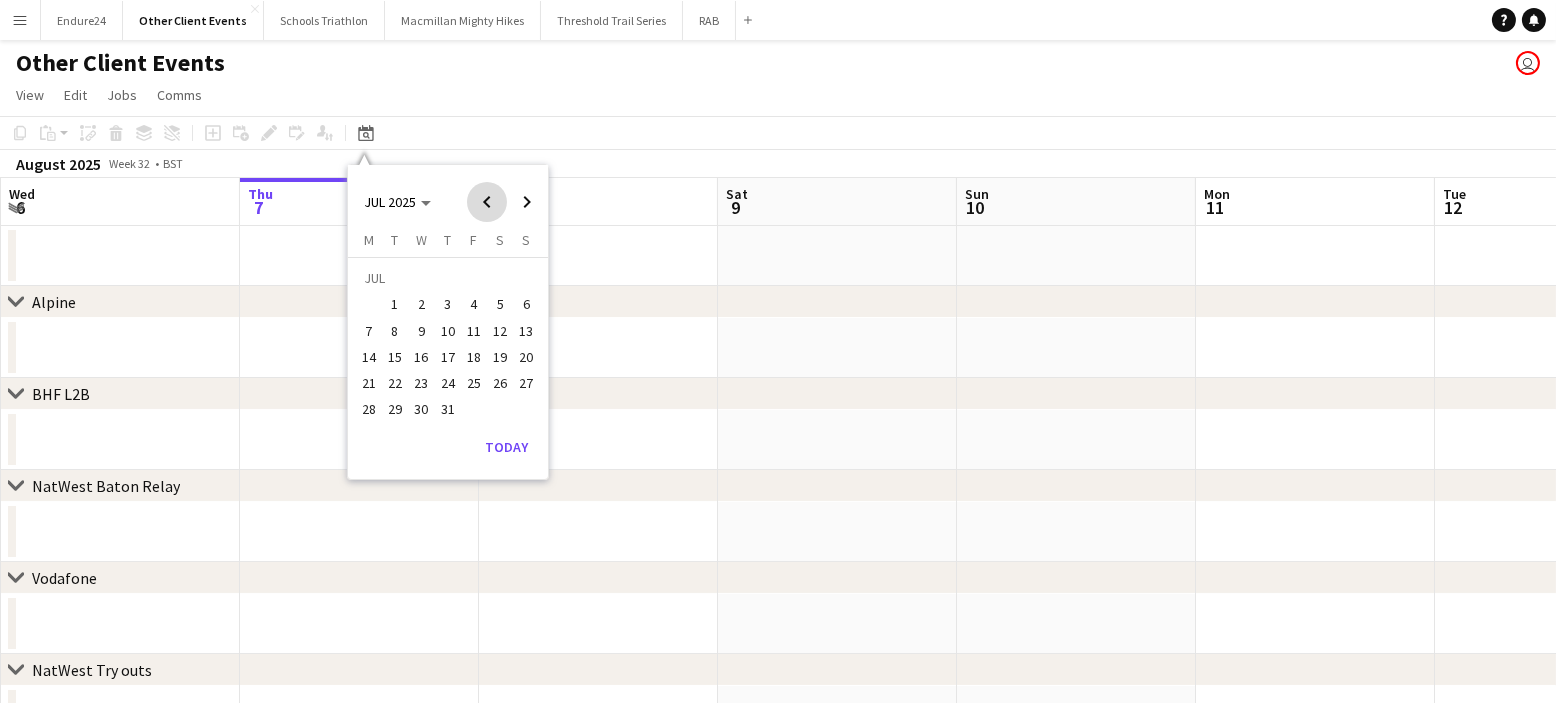 click at bounding box center (487, 202) 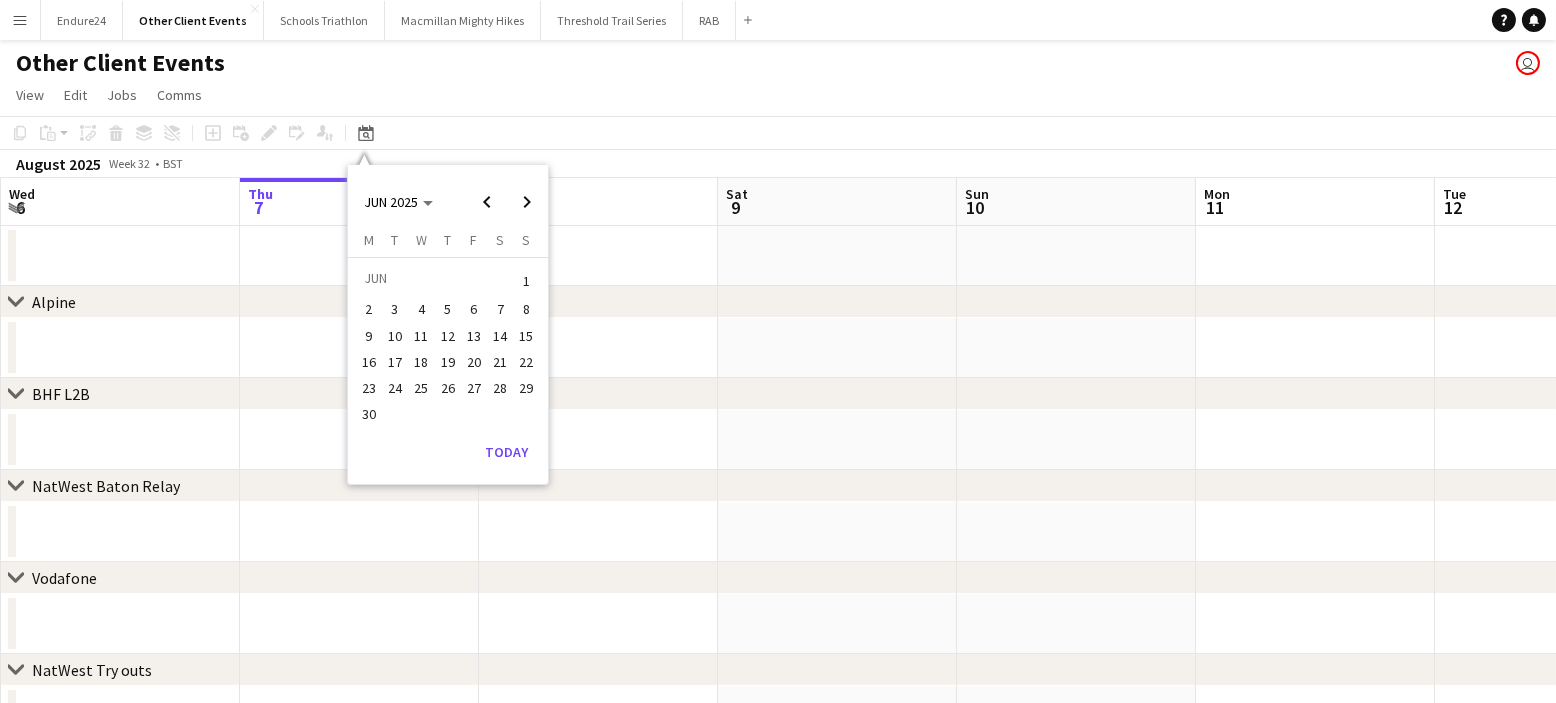 click on "10" at bounding box center [395, 336] 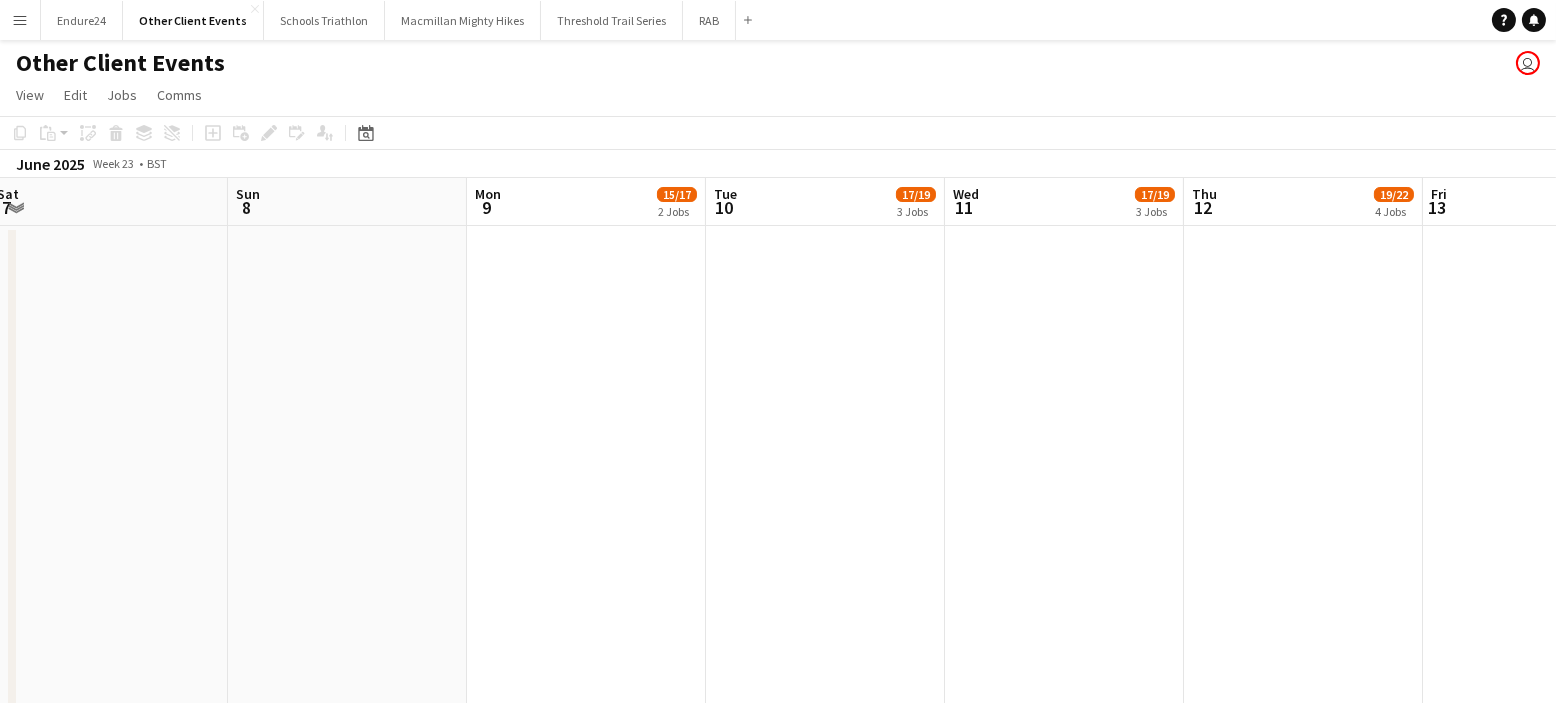 scroll, scrollTop: 0, scrollLeft: 481, axis: horizontal 